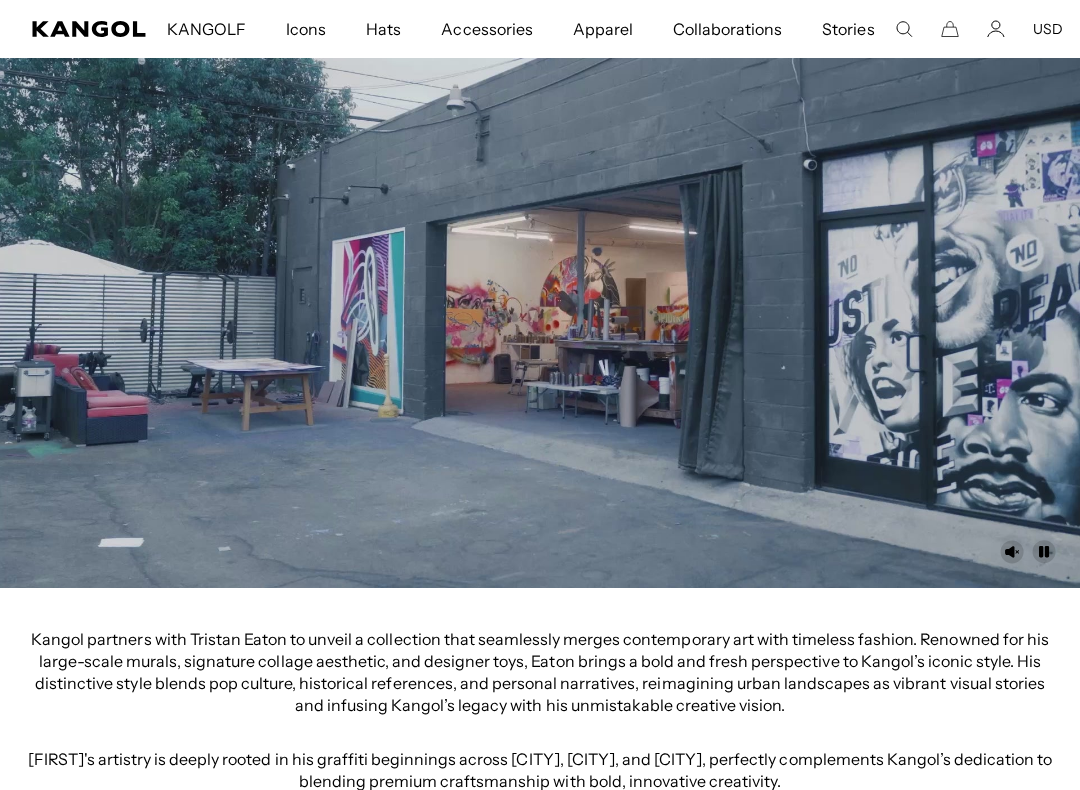 scroll, scrollTop: 421, scrollLeft: 0, axis: vertical 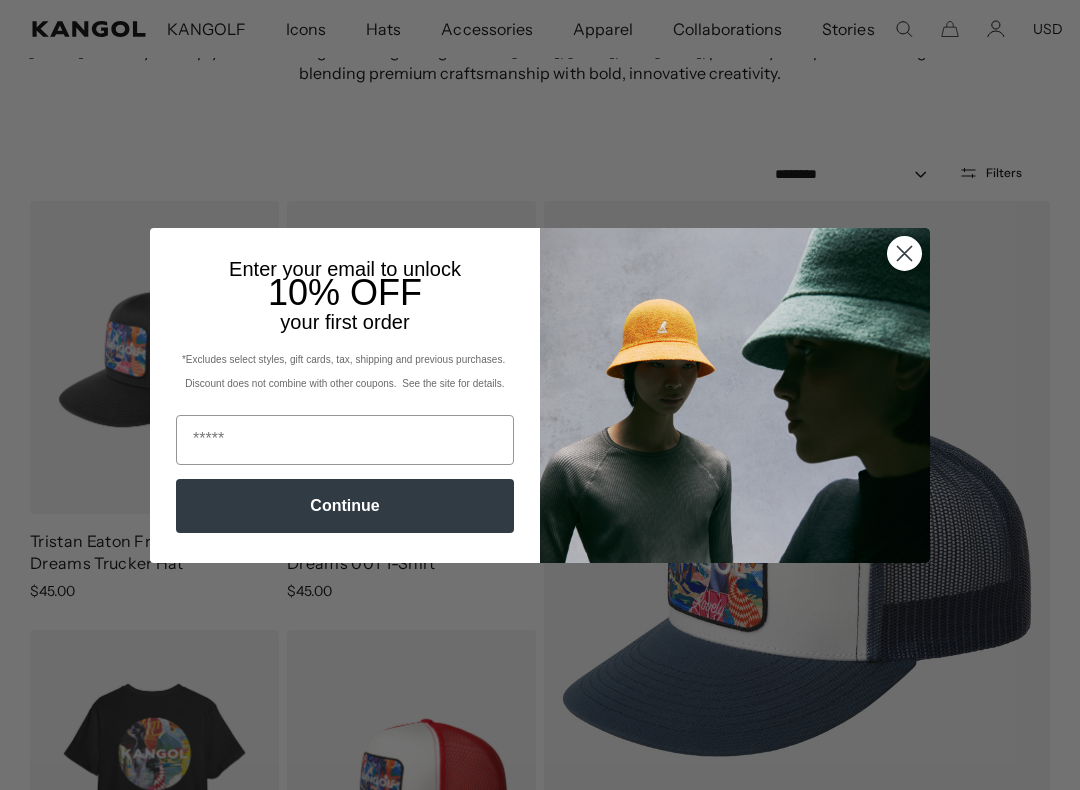click 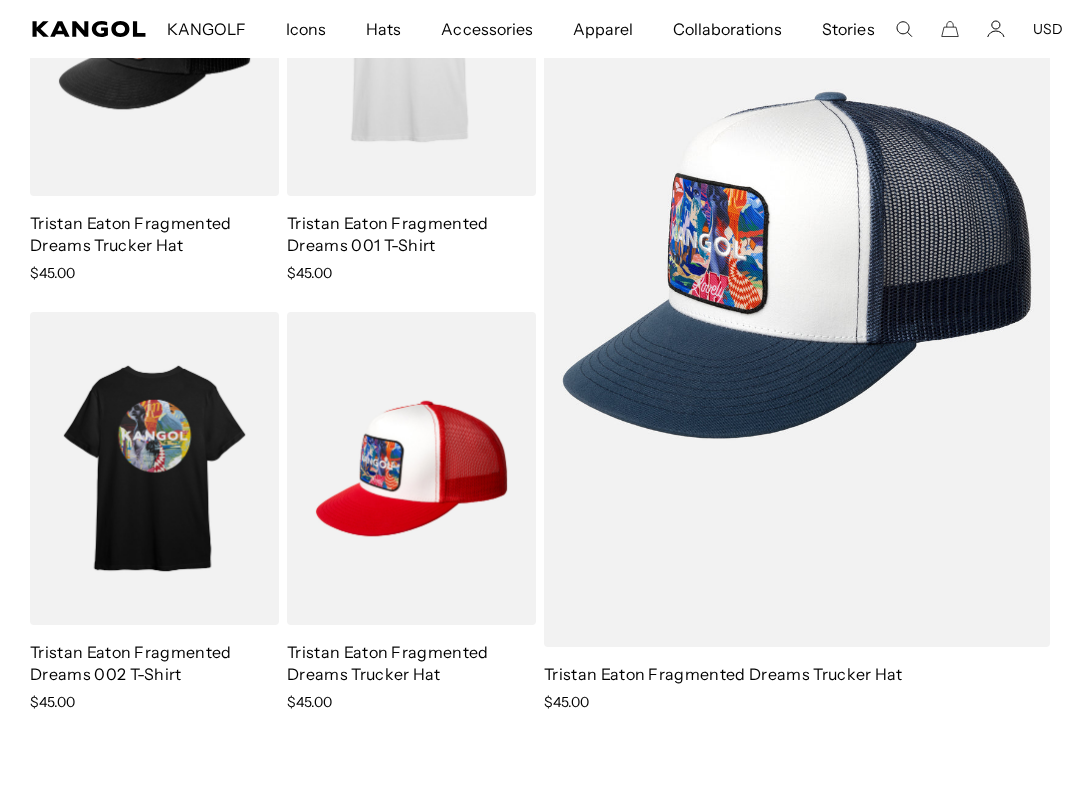 scroll, scrollTop: 1550, scrollLeft: 0, axis: vertical 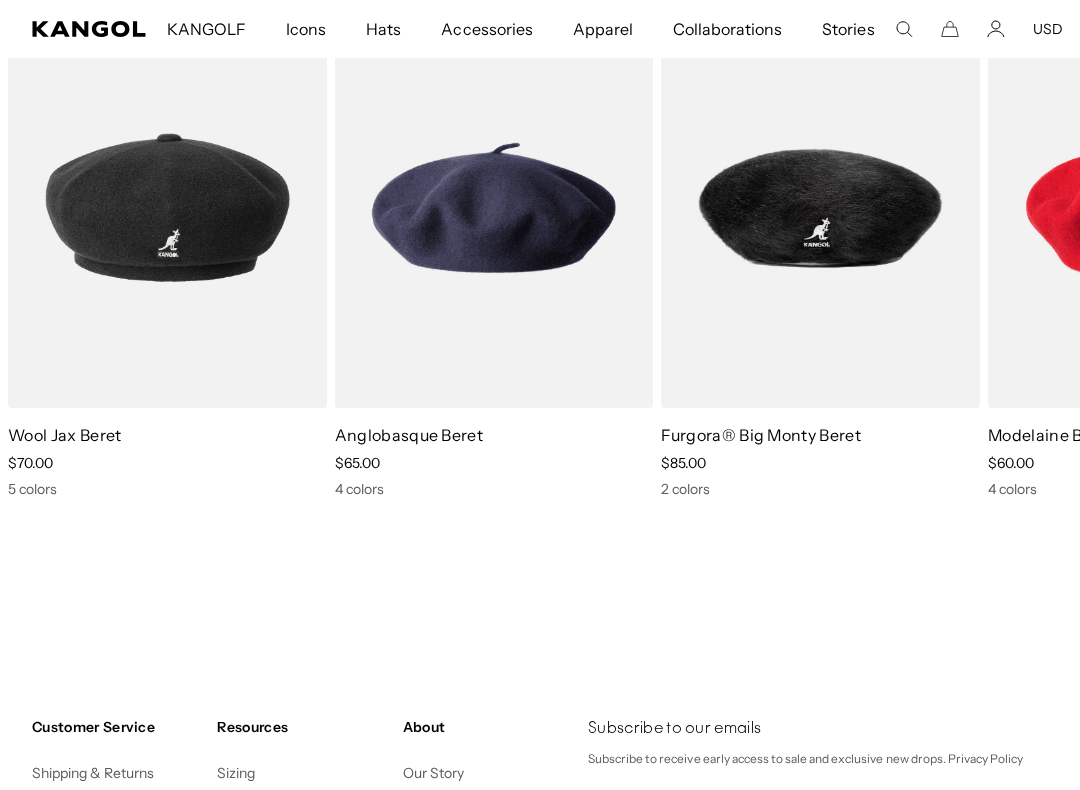 click at bounding box center [0, 0] 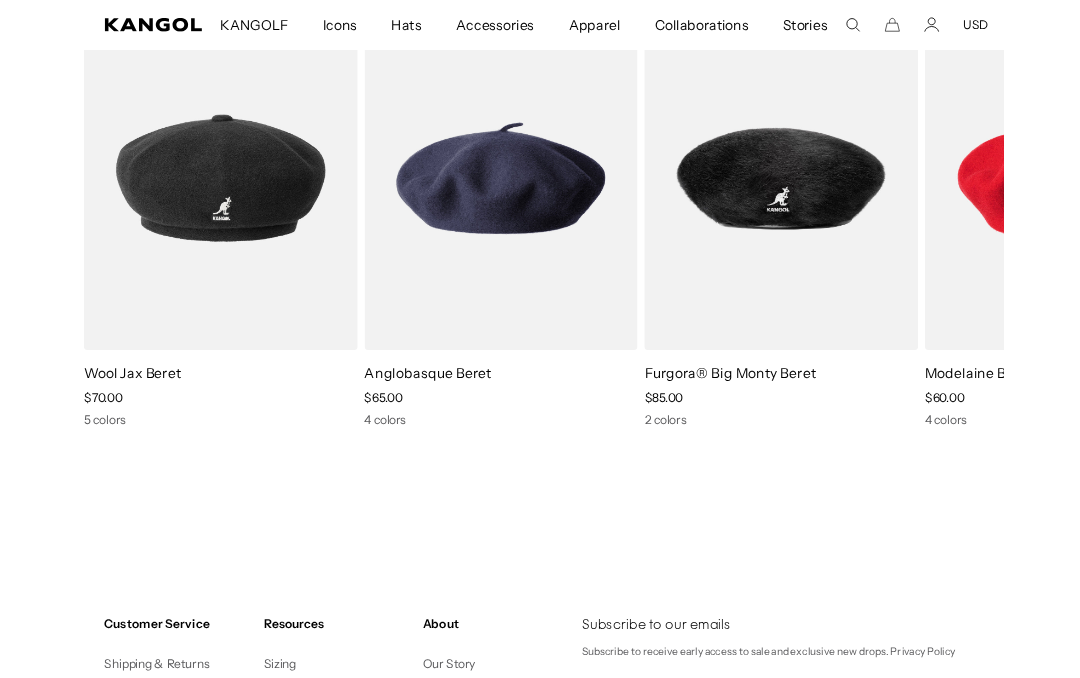 scroll, scrollTop: 1651, scrollLeft: 0, axis: vertical 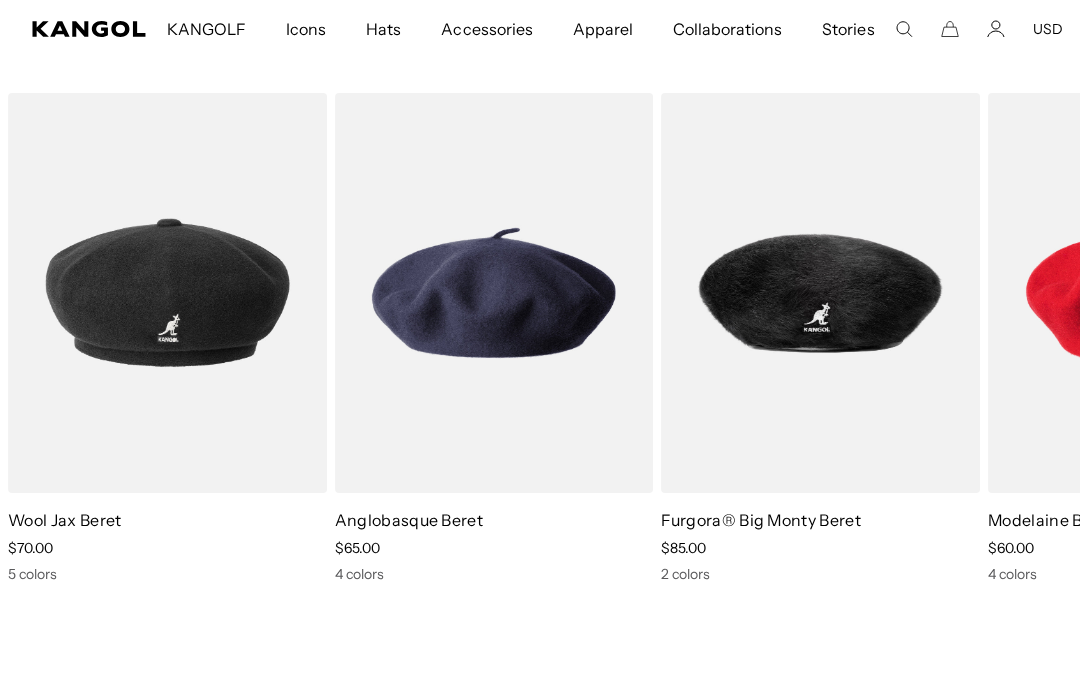 click at bounding box center [0, 0] 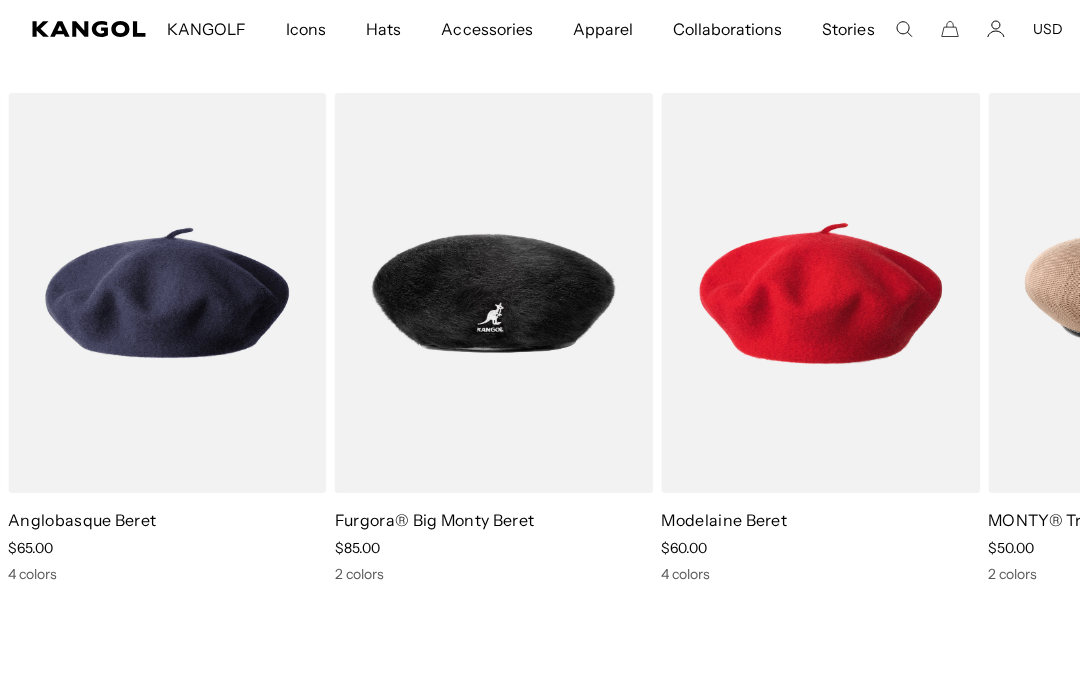 scroll, scrollTop: 0, scrollLeft: 0, axis: both 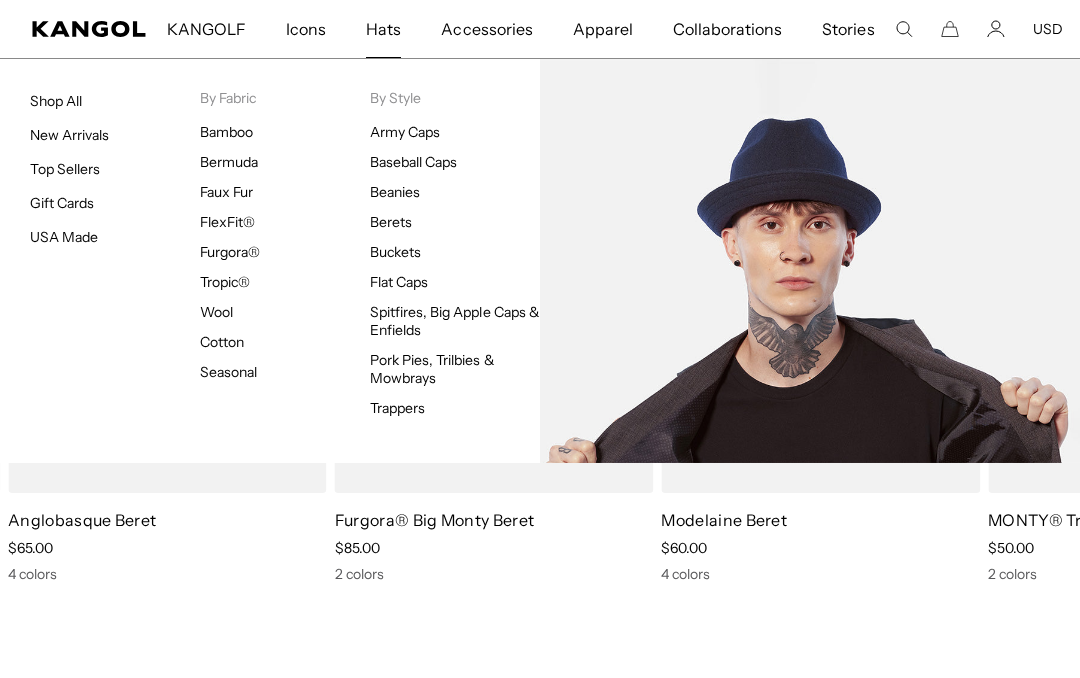 click on "Pork Pies, Trilbies & Mowbrays" at bounding box center (432, 369) 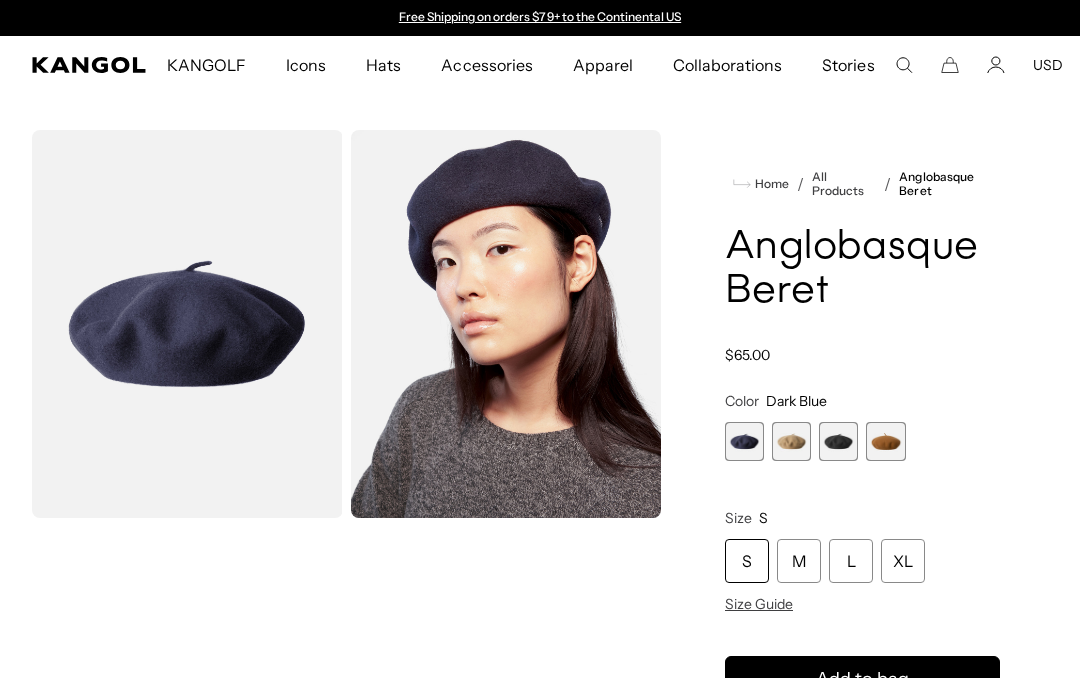 scroll, scrollTop: 0, scrollLeft: 0, axis: both 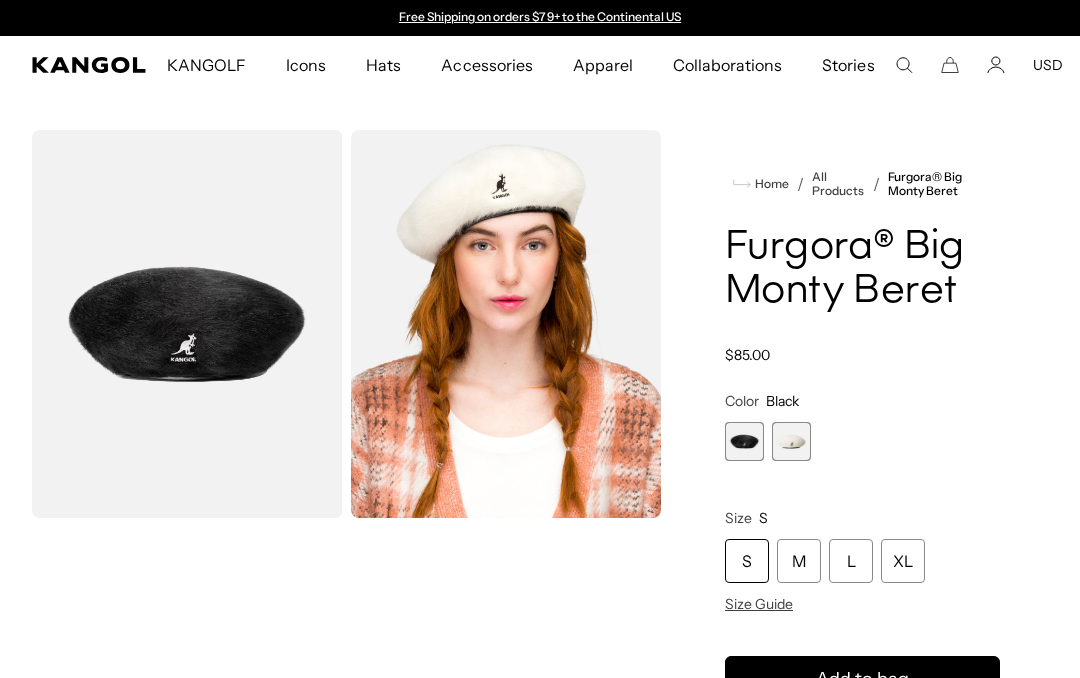 click on "XL" at bounding box center [903, 561] 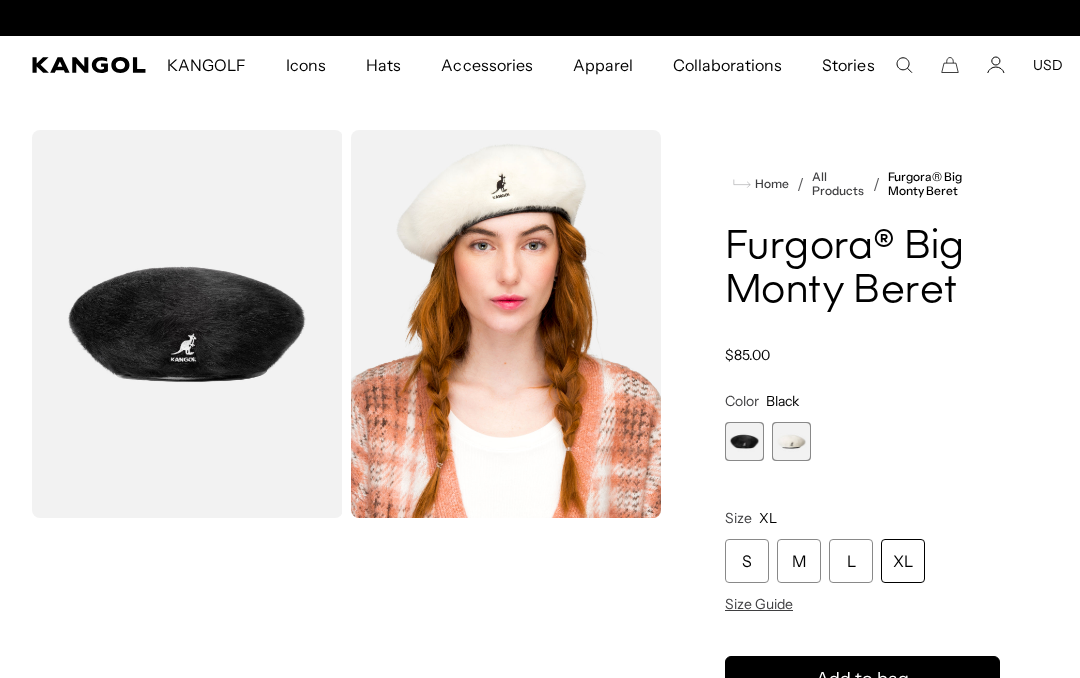 scroll, scrollTop: 0, scrollLeft: 412, axis: horizontal 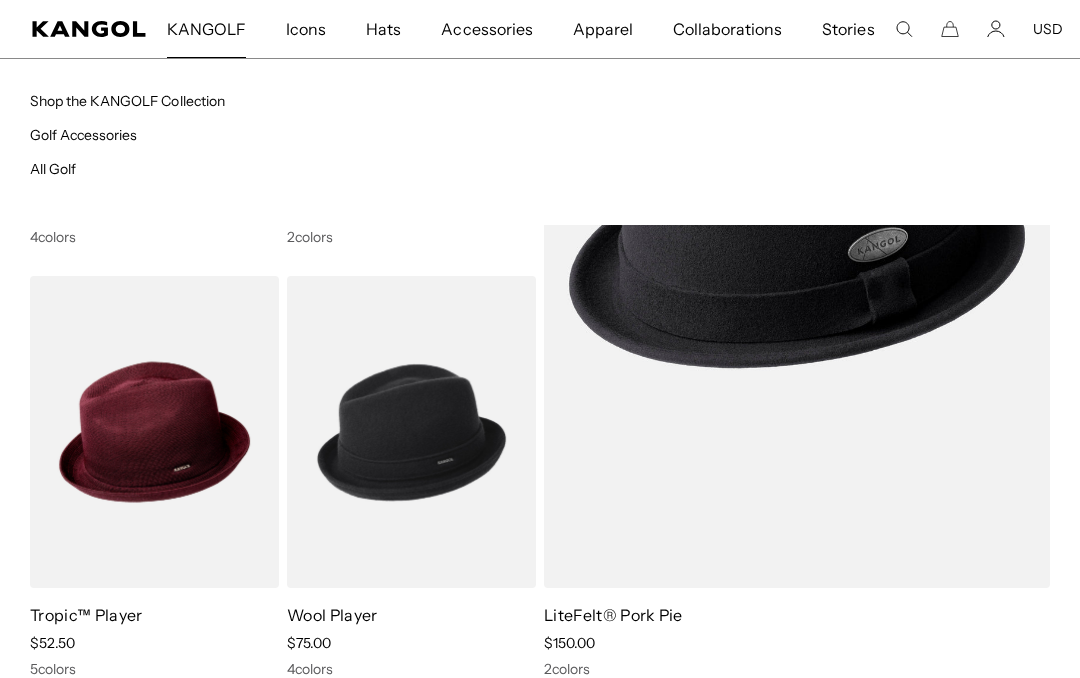 click on "Shop the KANGOLF Collection" at bounding box center (127, 101) 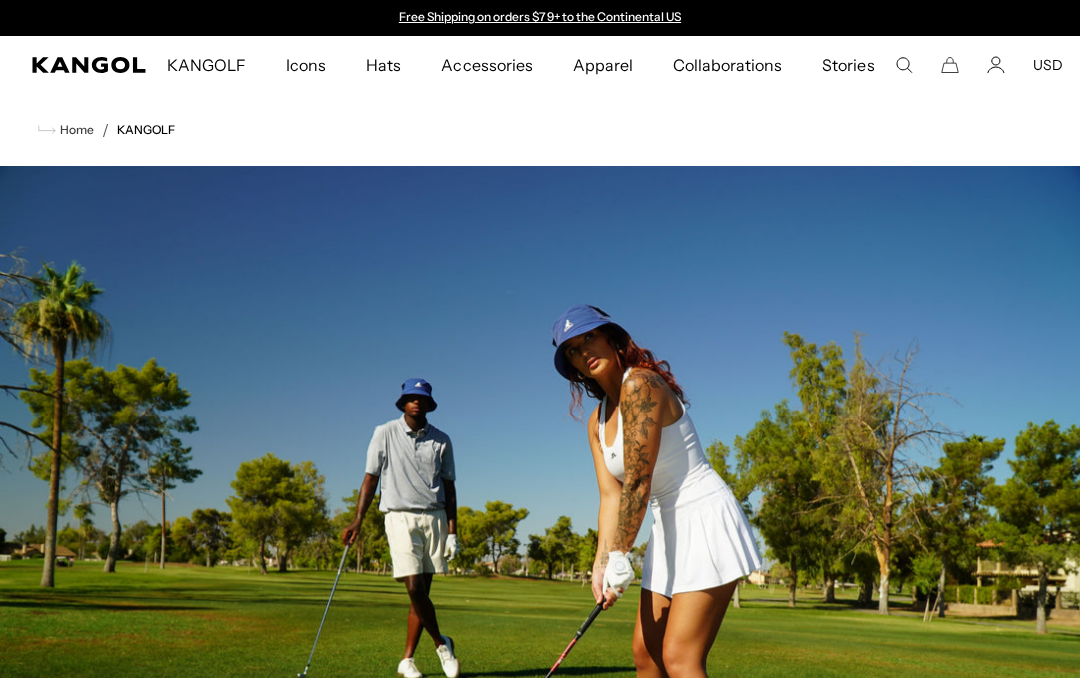 scroll, scrollTop: 0, scrollLeft: 0, axis: both 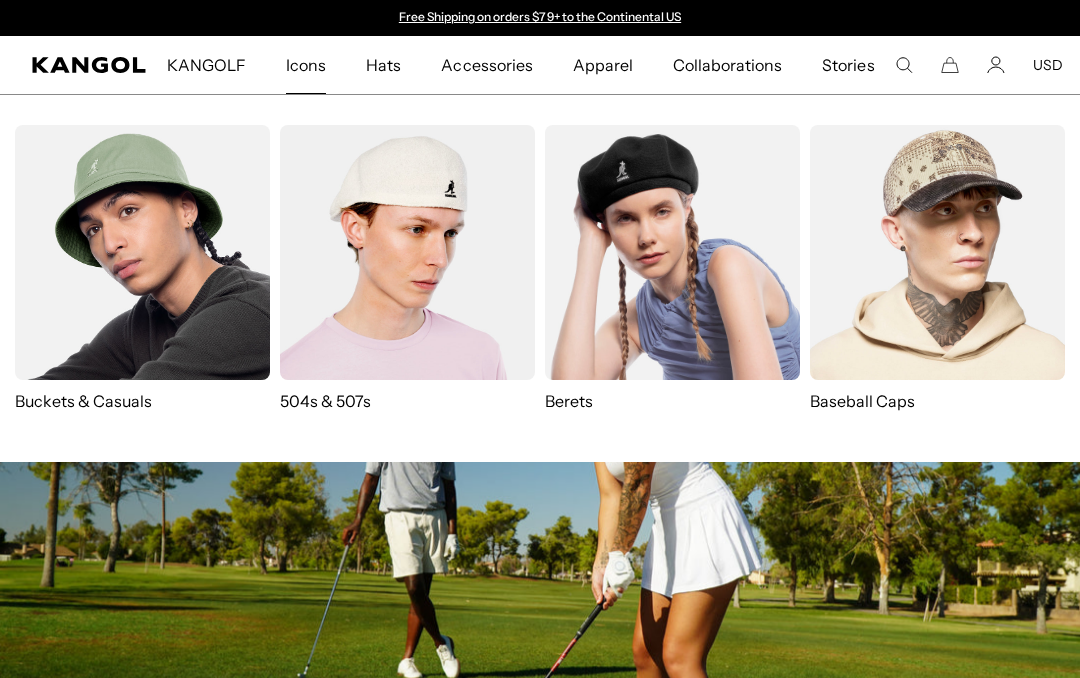 click at bounding box center (407, 252) 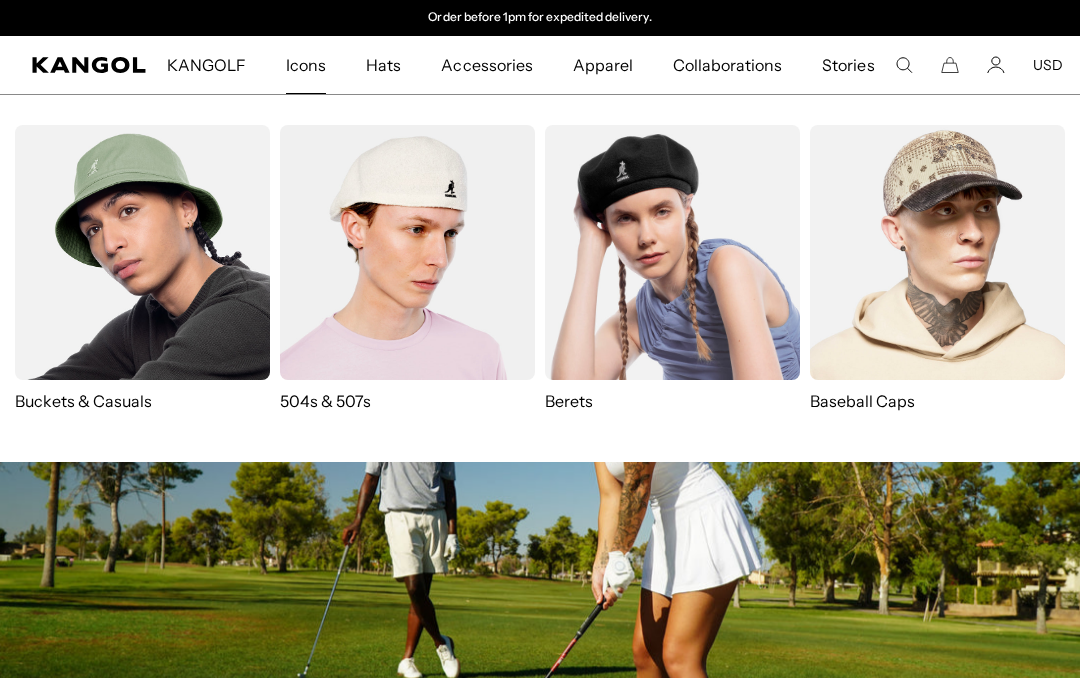 click at bounding box center [407, 252] 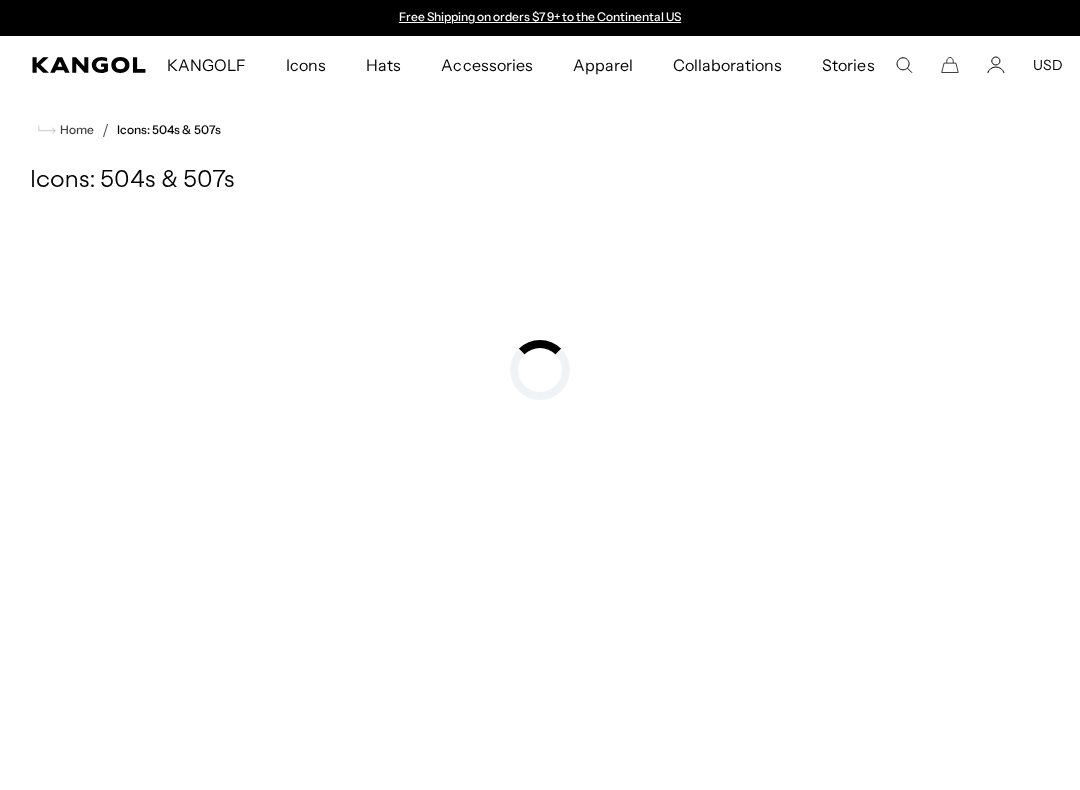 scroll, scrollTop: 0, scrollLeft: 0, axis: both 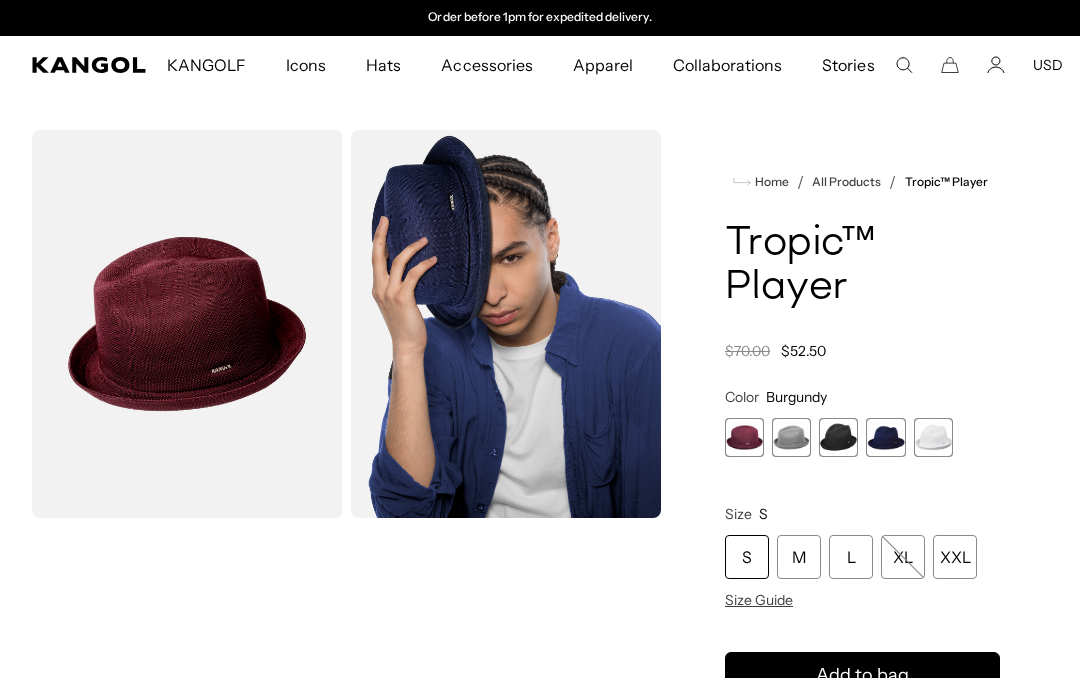 click at bounding box center (885, 437) 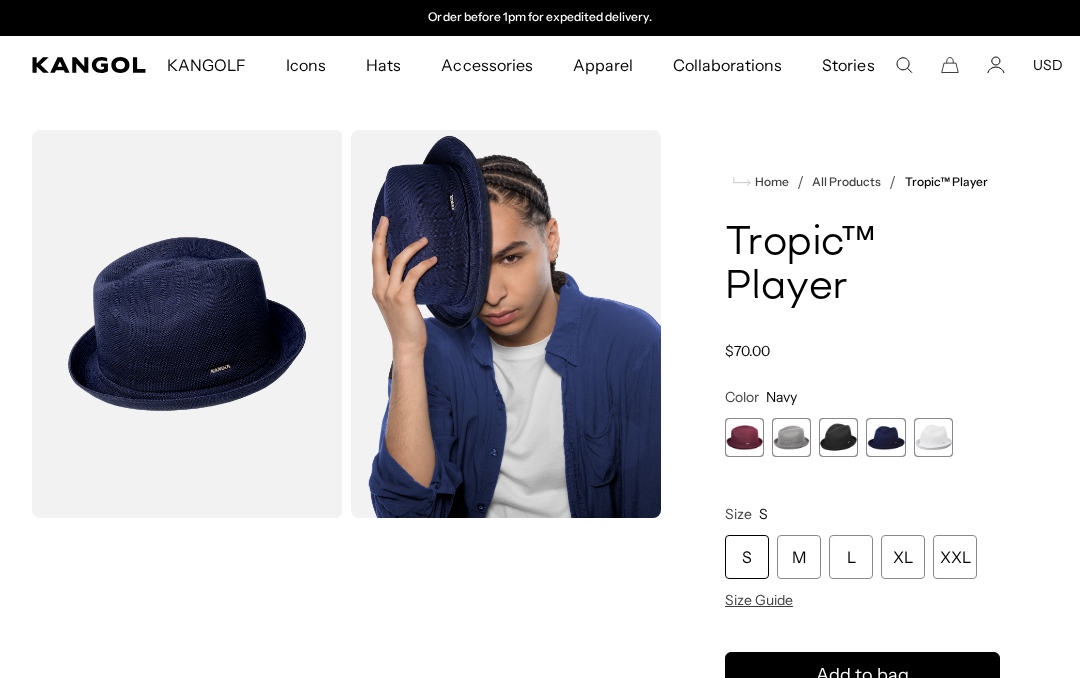 scroll, scrollTop: 0, scrollLeft: 0, axis: both 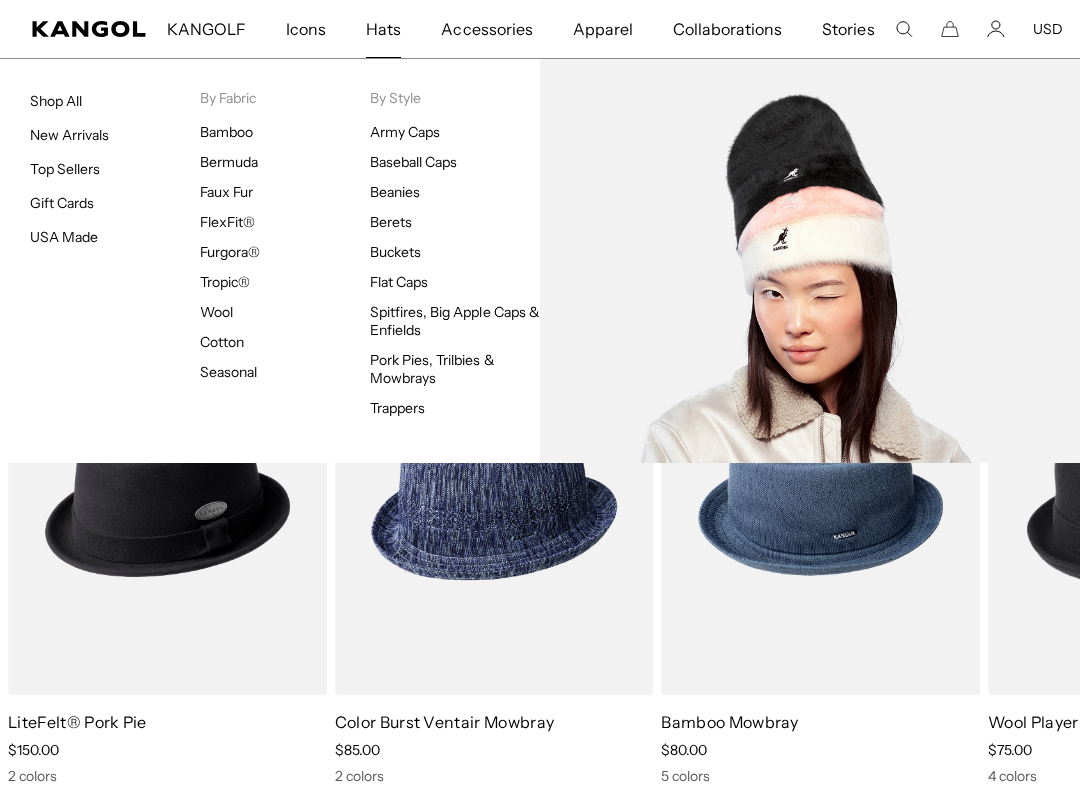 click on "Furgora®" at bounding box center [230, 252] 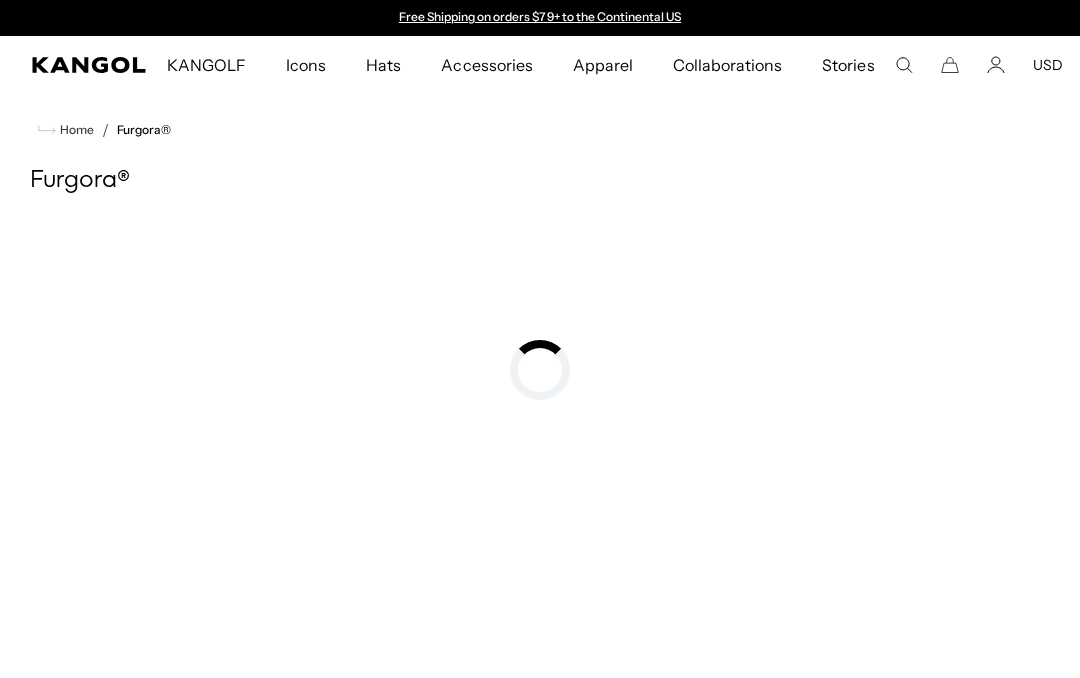 scroll, scrollTop: 0, scrollLeft: 0, axis: both 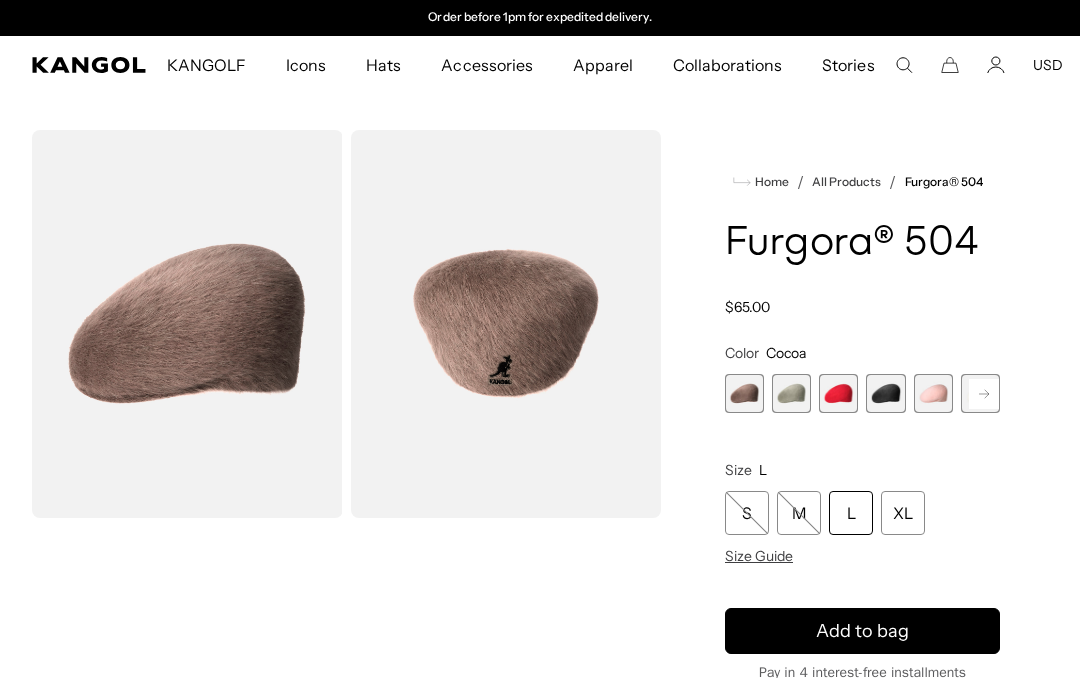 click at bounding box center (885, 393) 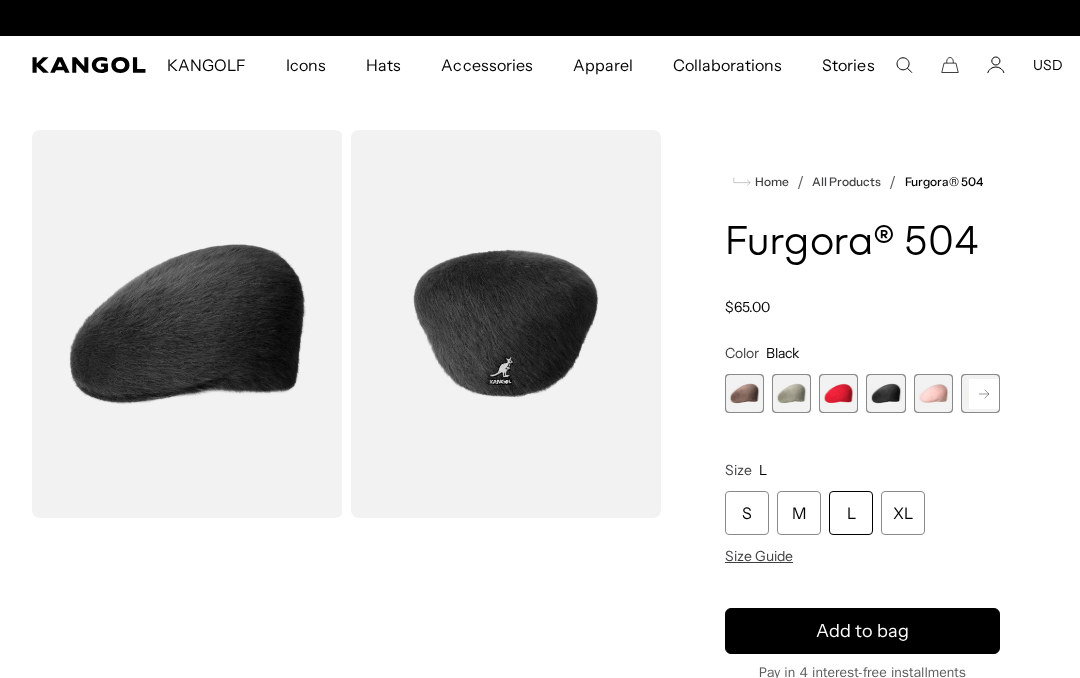 scroll, scrollTop: 0, scrollLeft: 412, axis: horizontal 